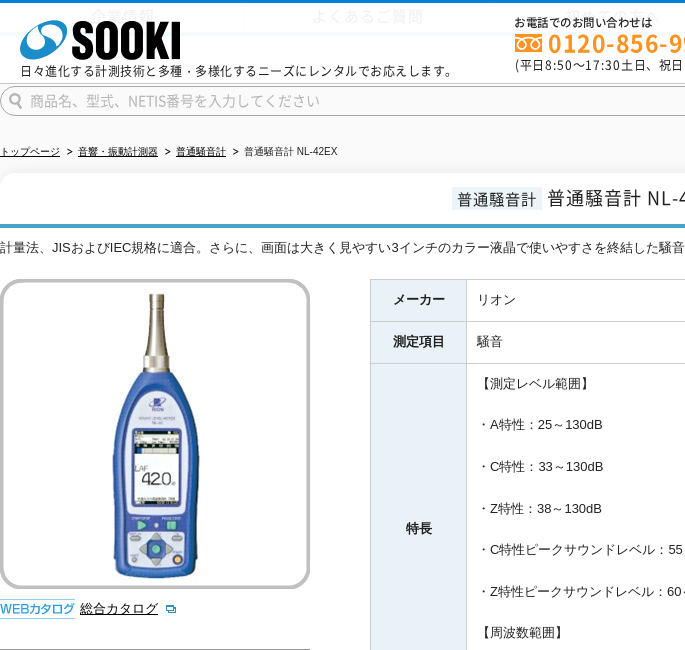 scroll, scrollTop: 299, scrollLeft: 0, axis: vertical 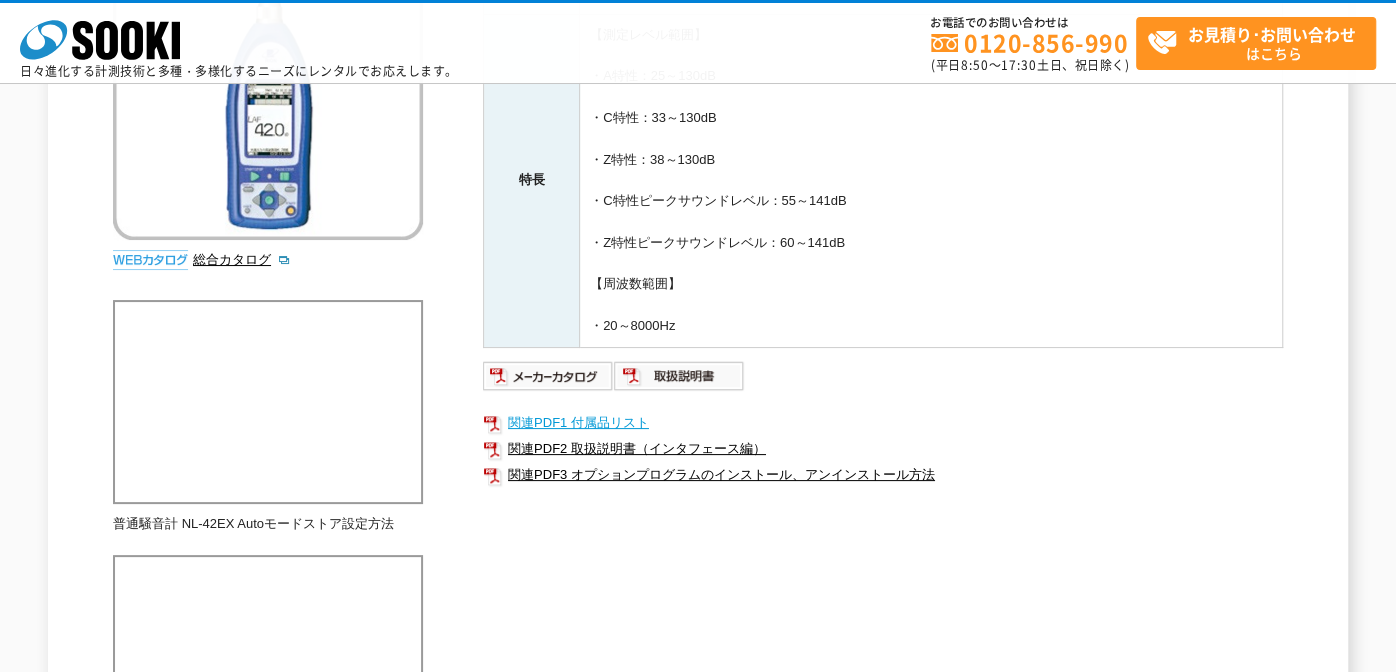 click on "関連PDF1 付属品リスト" at bounding box center [883, 423] 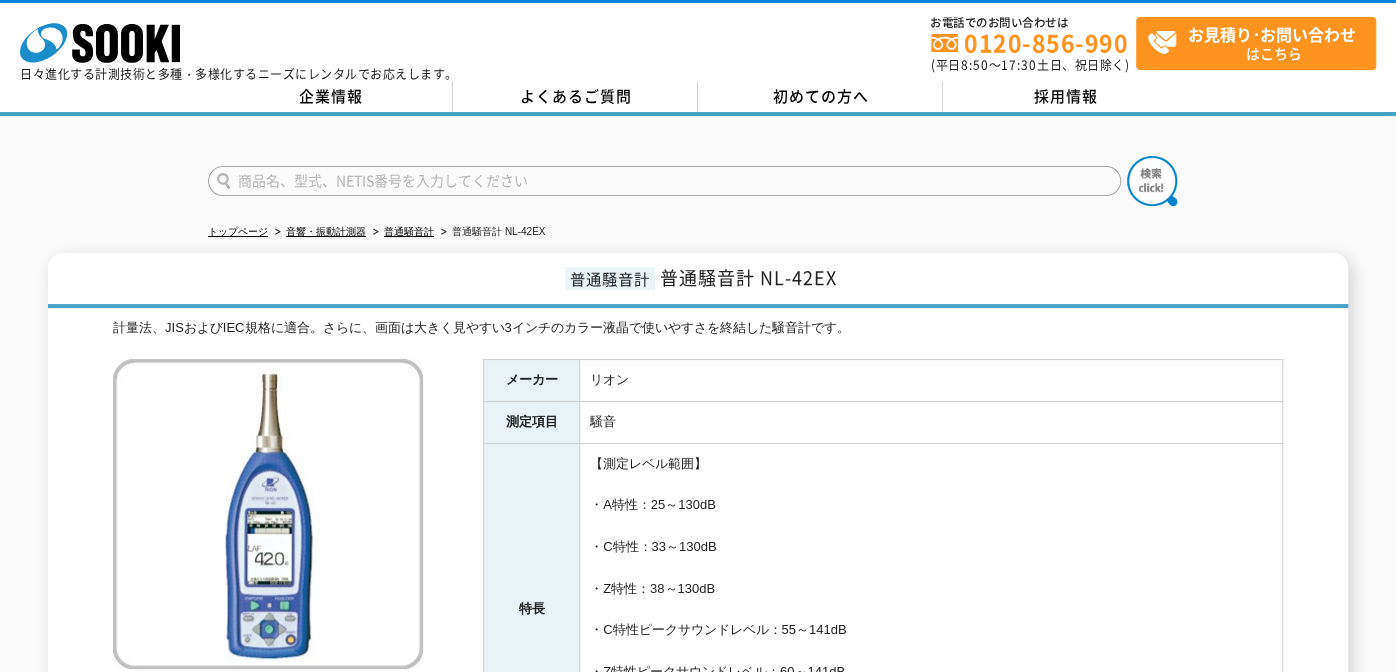 scroll, scrollTop: 299, scrollLeft: 0, axis: vertical 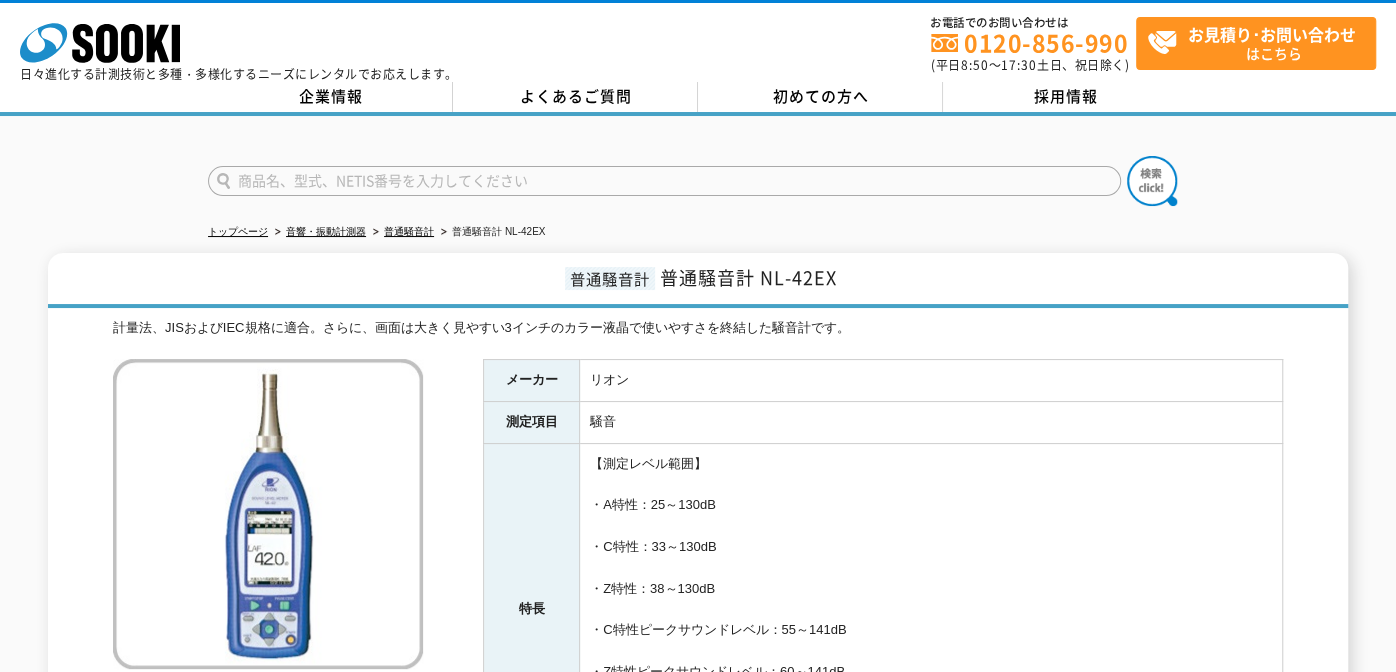 click at bounding box center (664, 181) 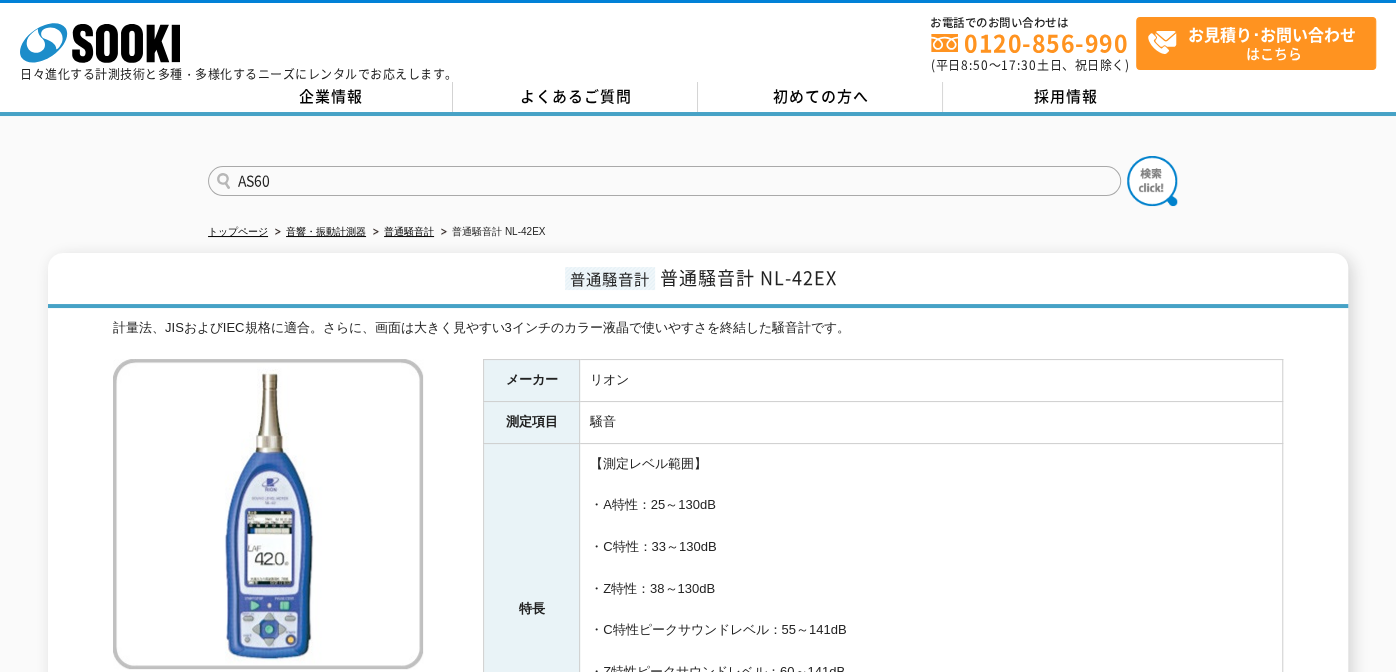 type on "AS60" 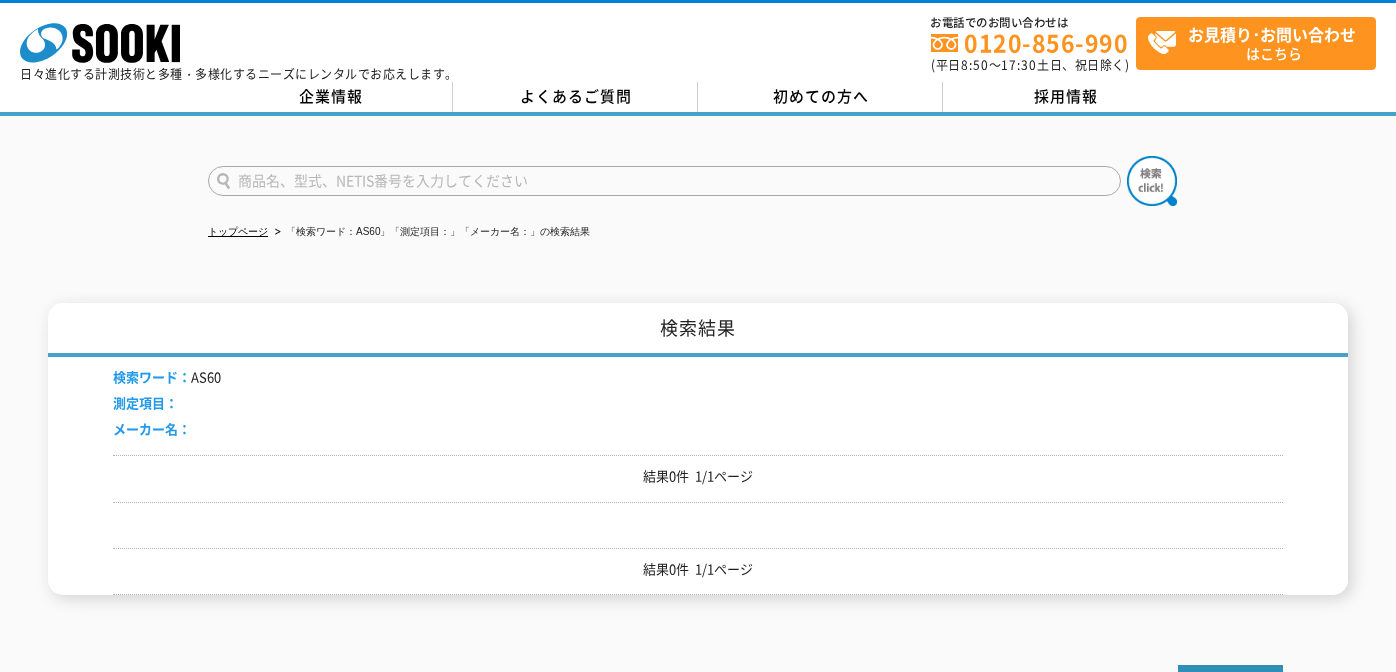 scroll, scrollTop: 0, scrollLeft: 0, axis: both 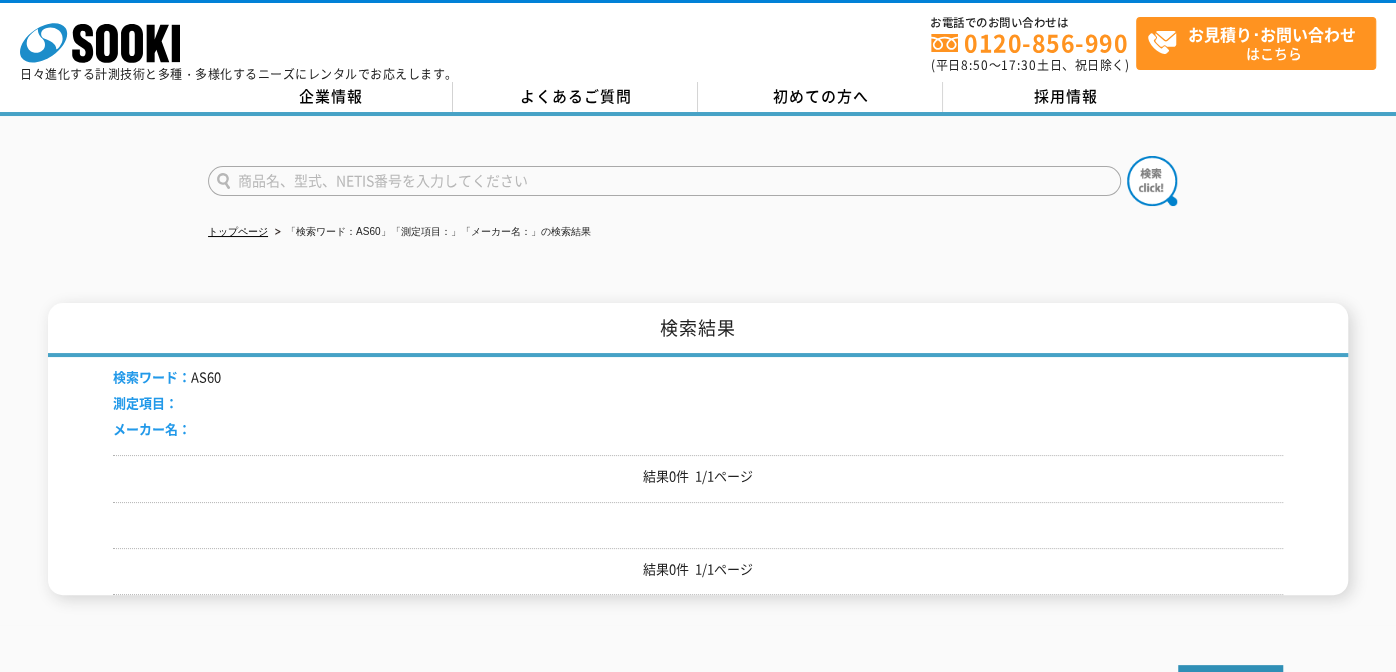 click at bounding box center (664, 181) 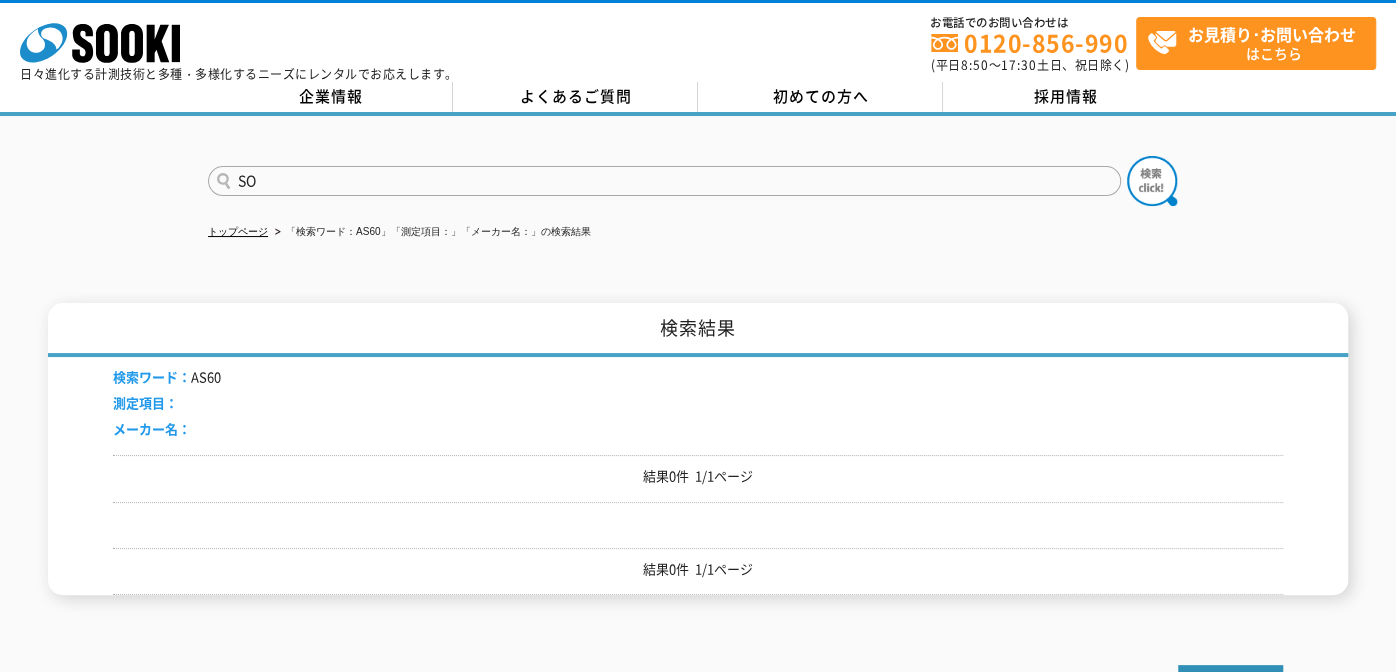 type on "S" 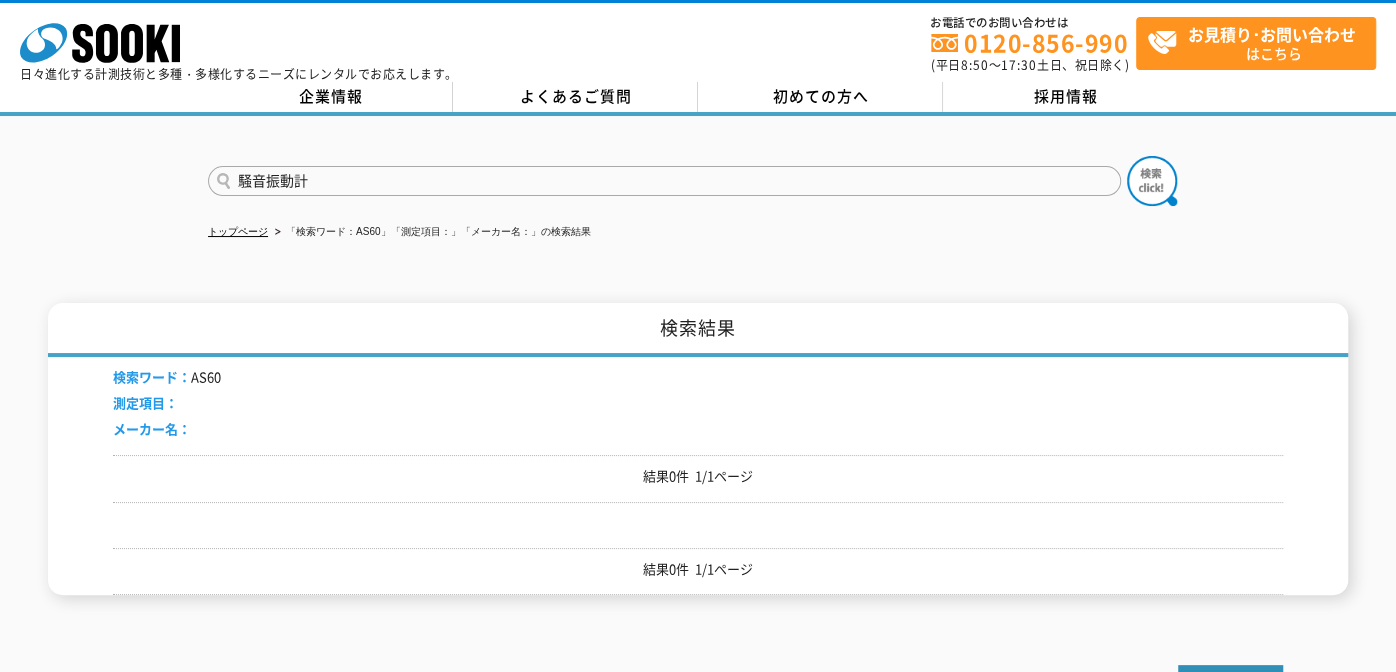 type on "騒音振動計" 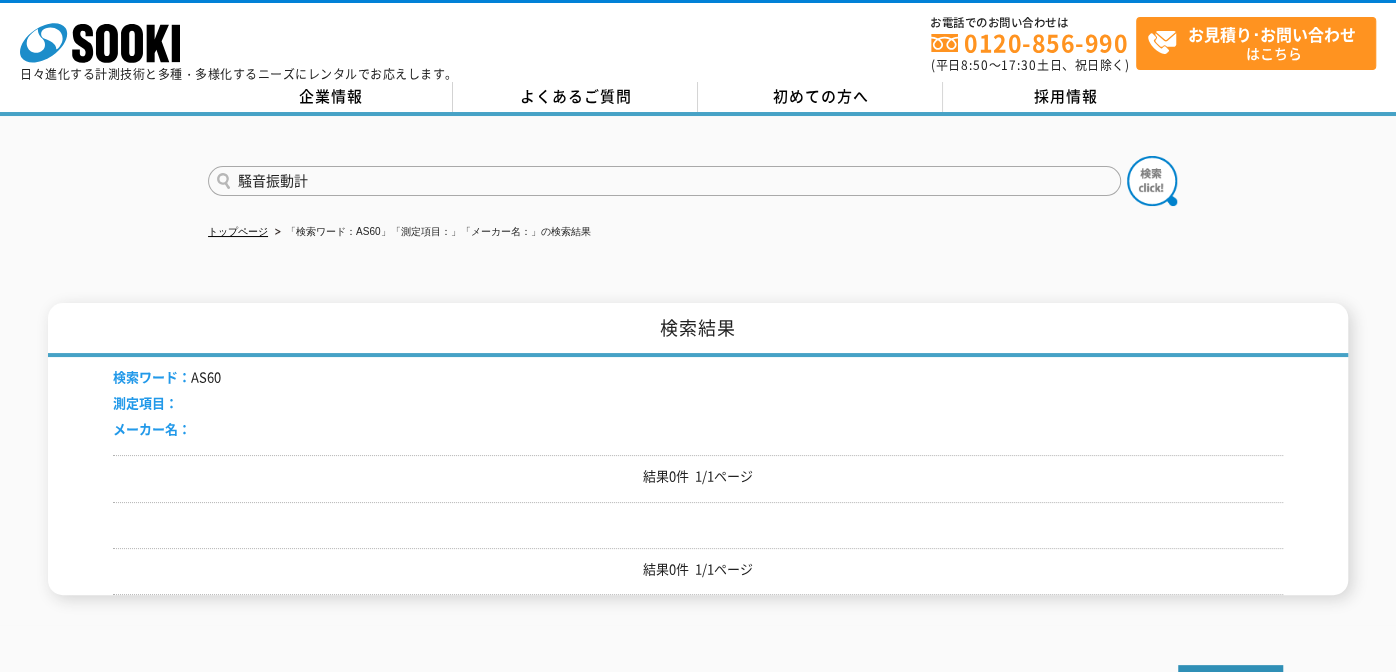 click at bounding box center [1152, 181] 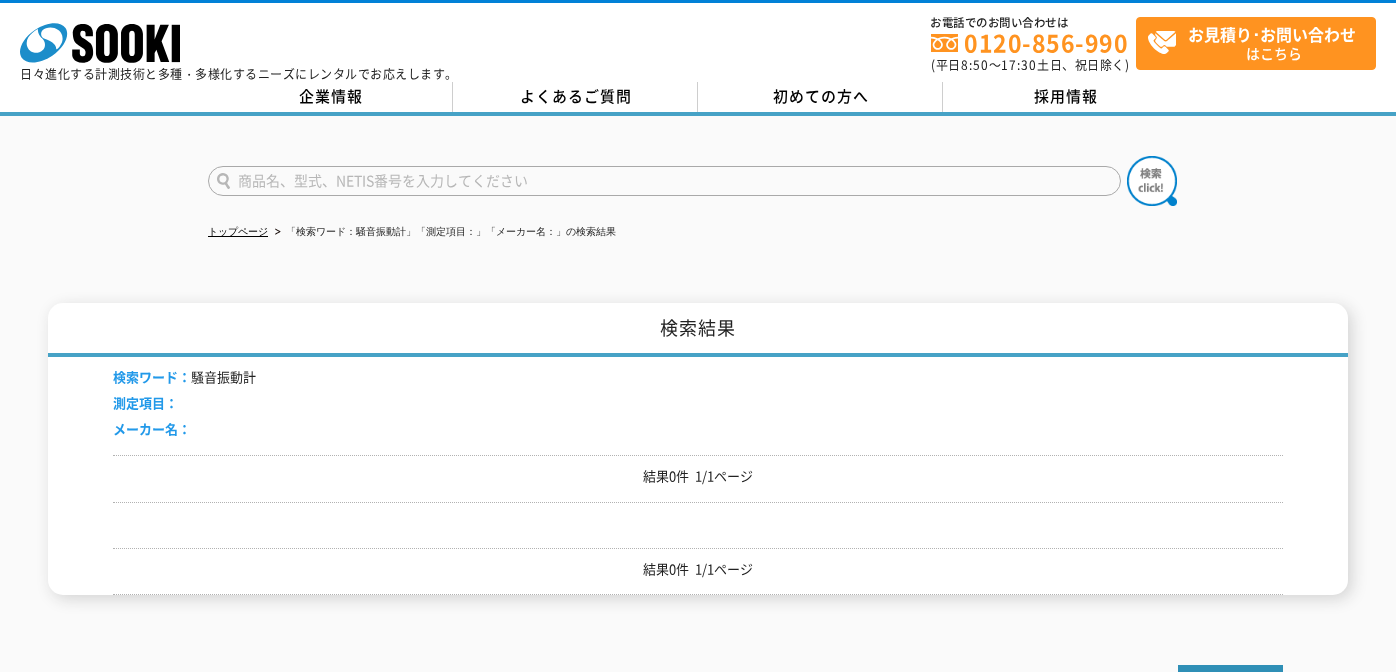 scroll, scrollTop: 0, scrollLeft: 0, axis: both 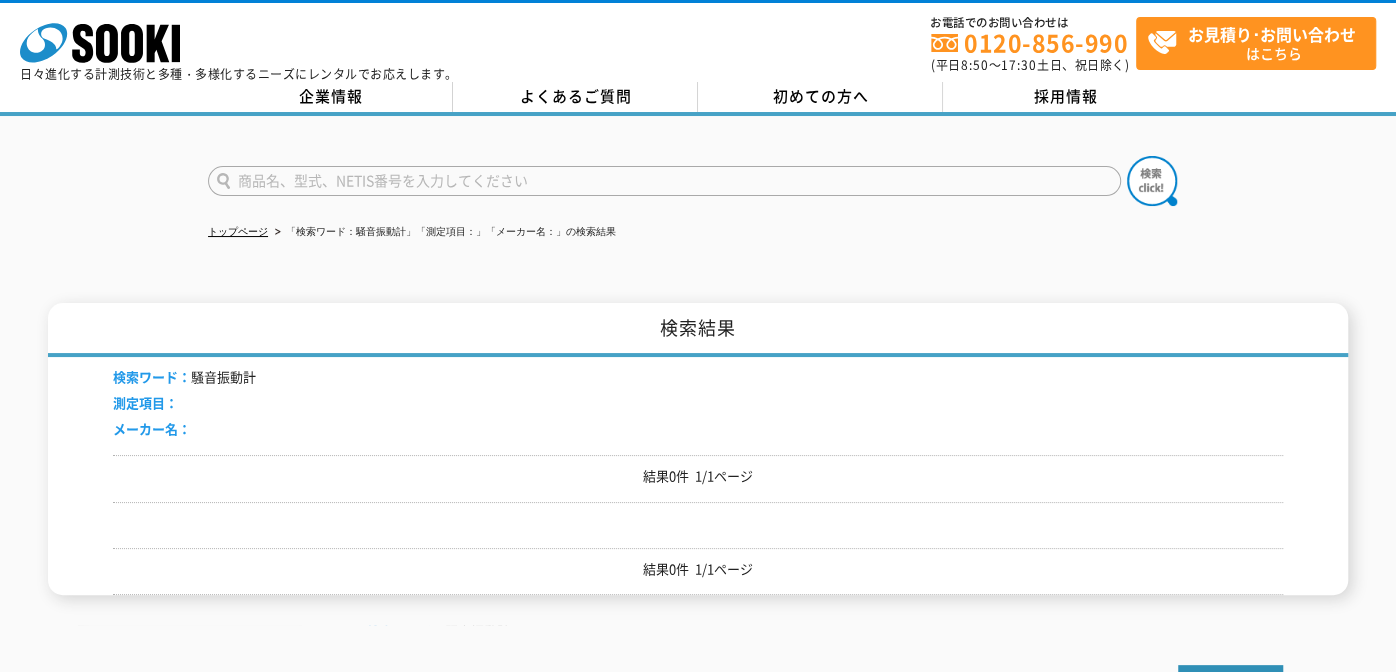 click at bounding box center [664, 181] 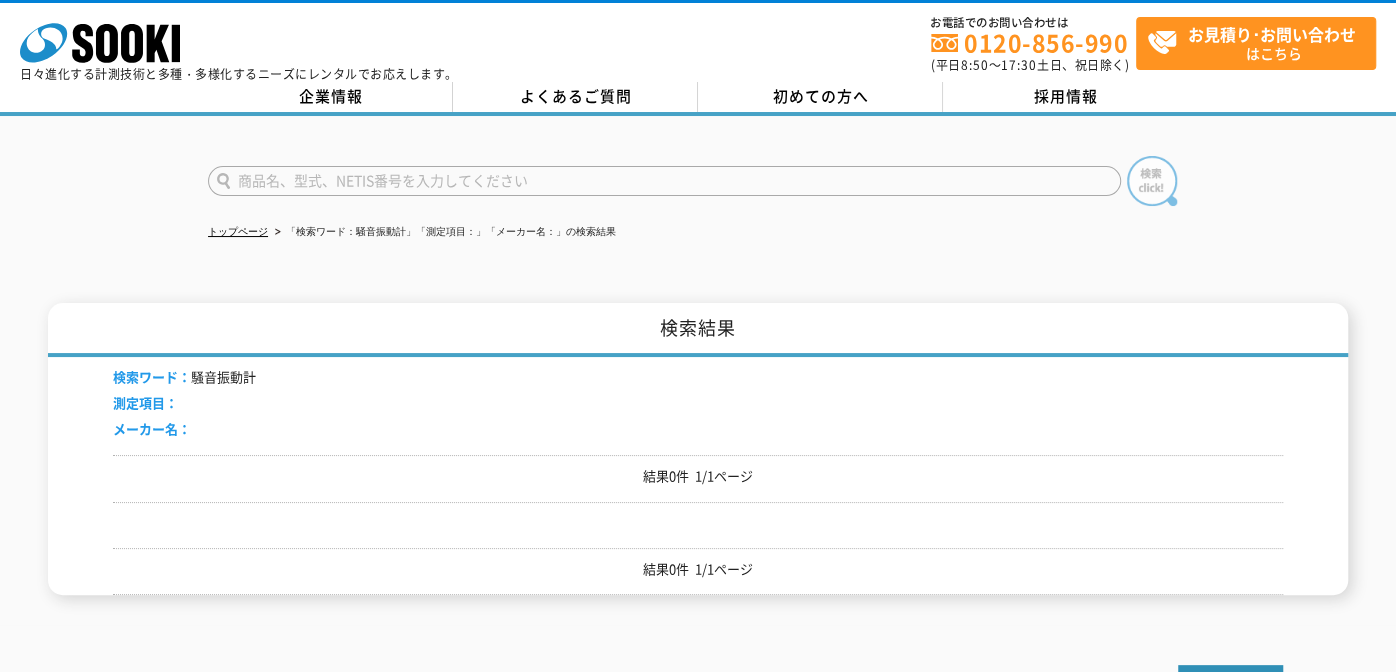 type on "商品名、型式、NETIS番号を入力してください" 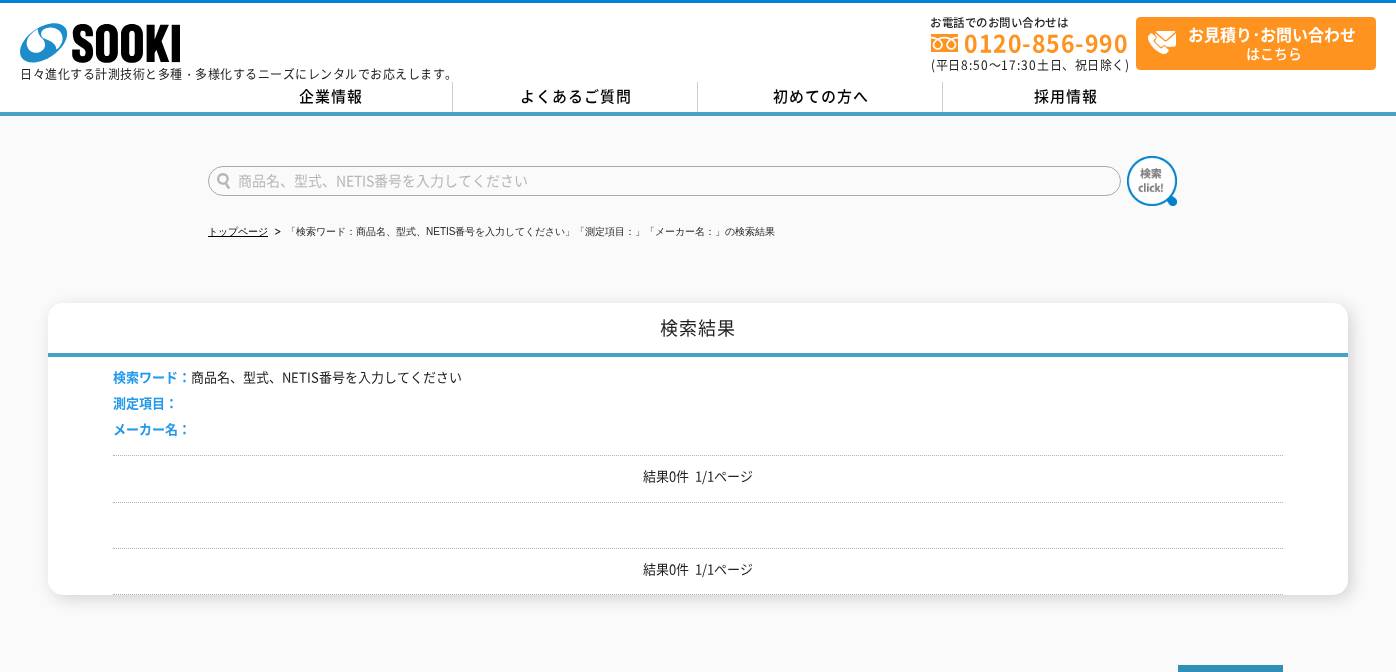 scroll, scrollTop: 0, scrollLeft: 0, axis: both 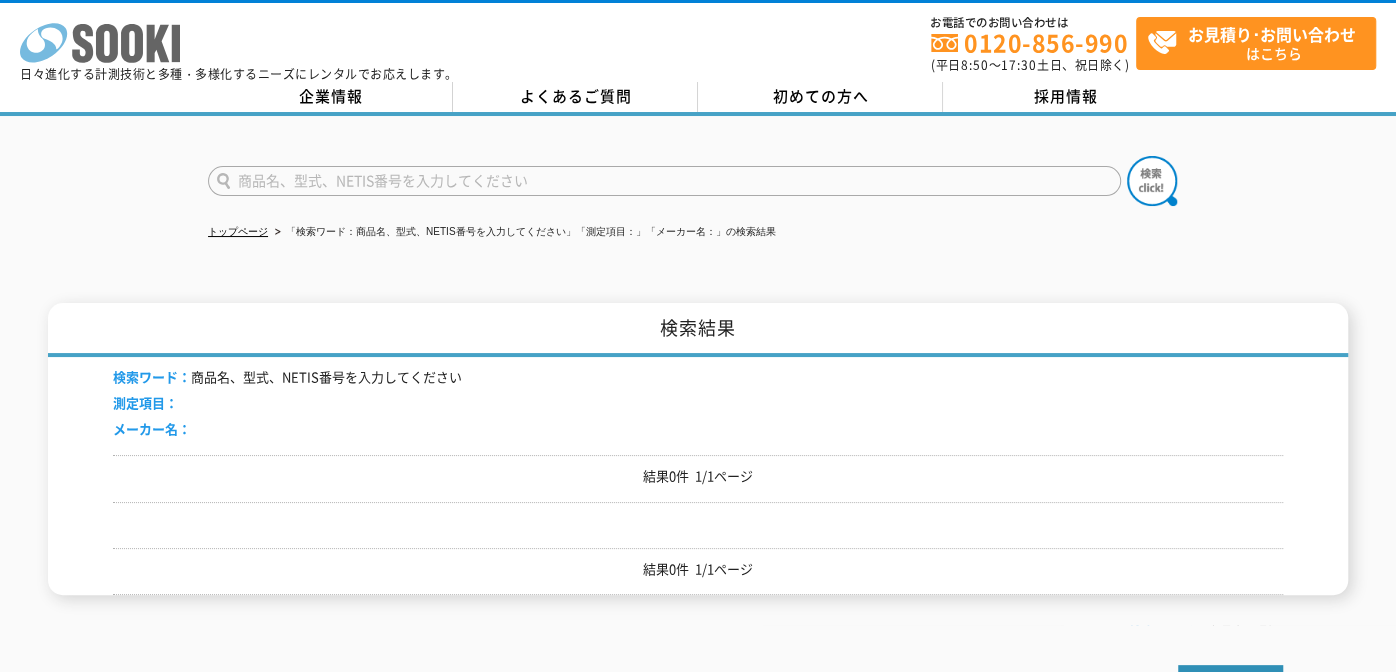 click 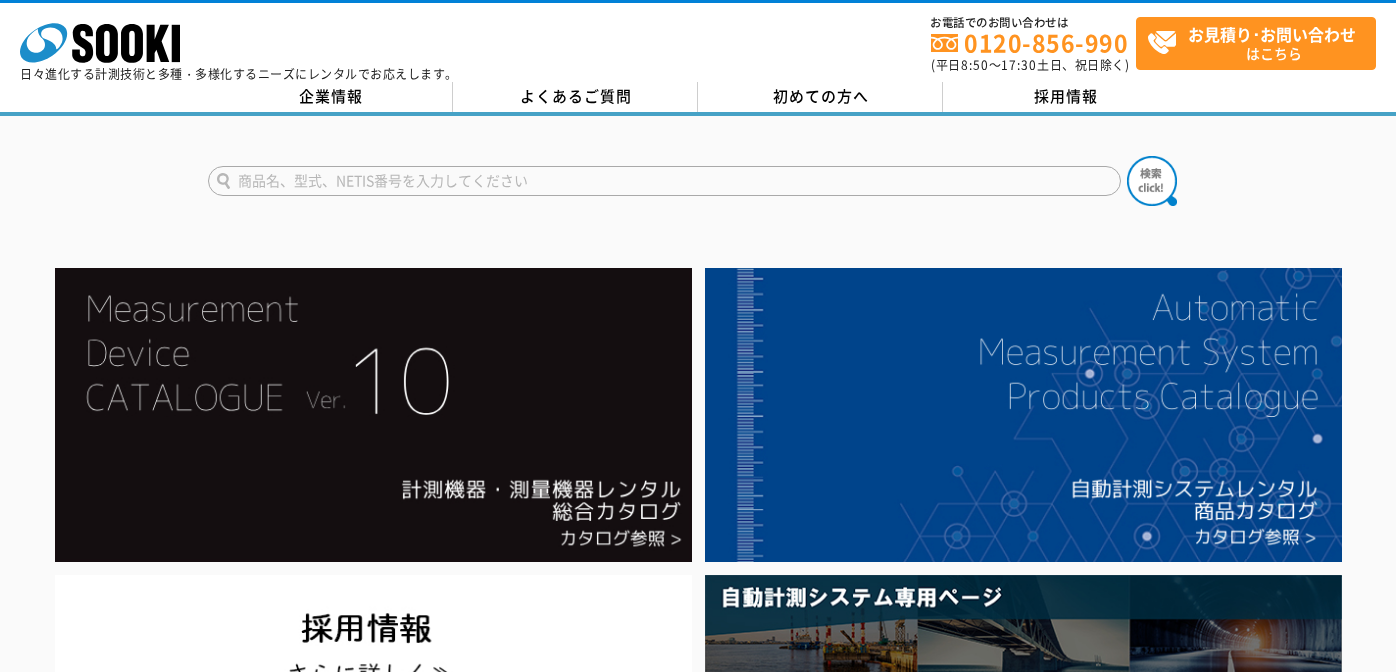 scroll, scrollTop: 0, scrollLeft: 0, axis: both 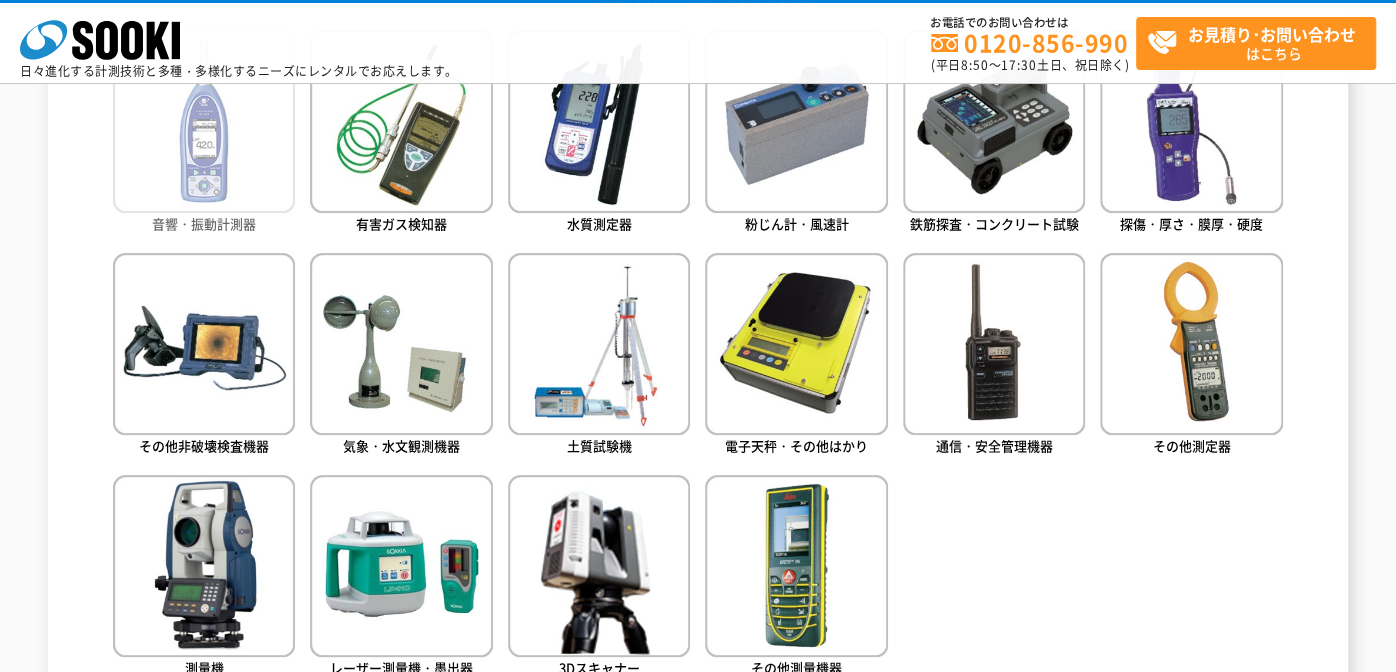 click at bounding box center (204, 121) 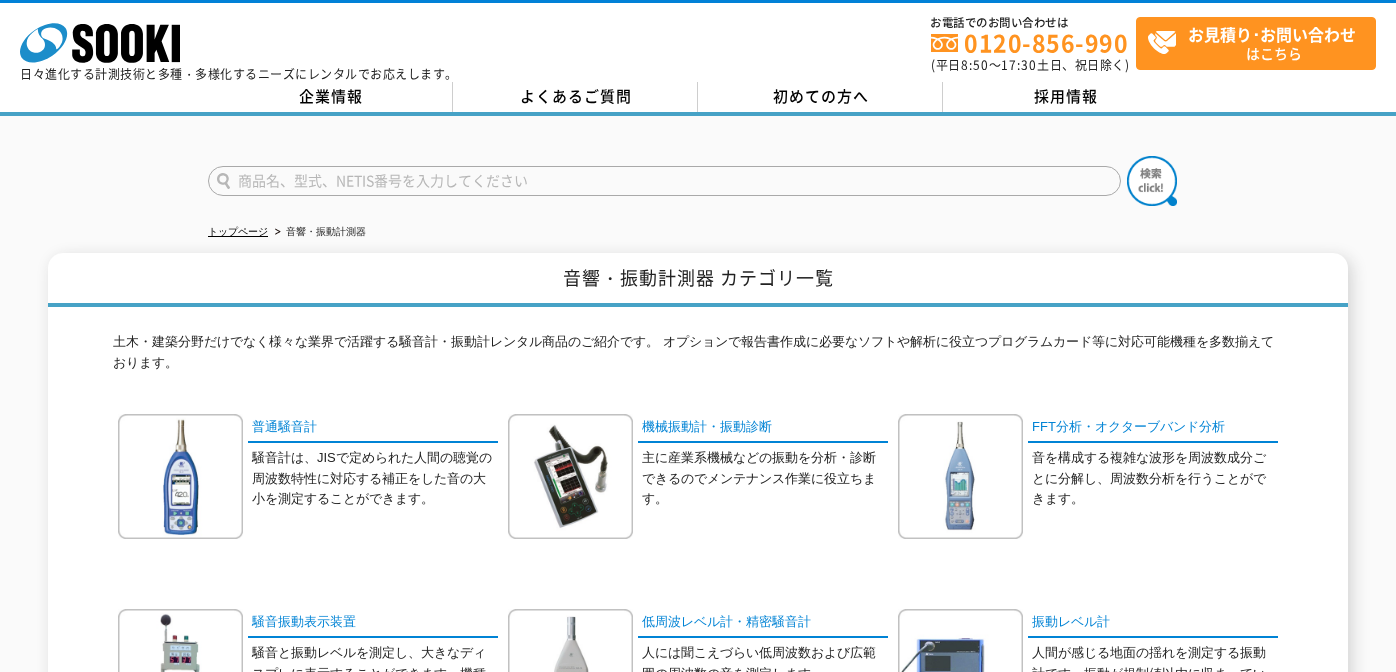scroll, scrollTop: 0, scrollLeft: 0, axis: both 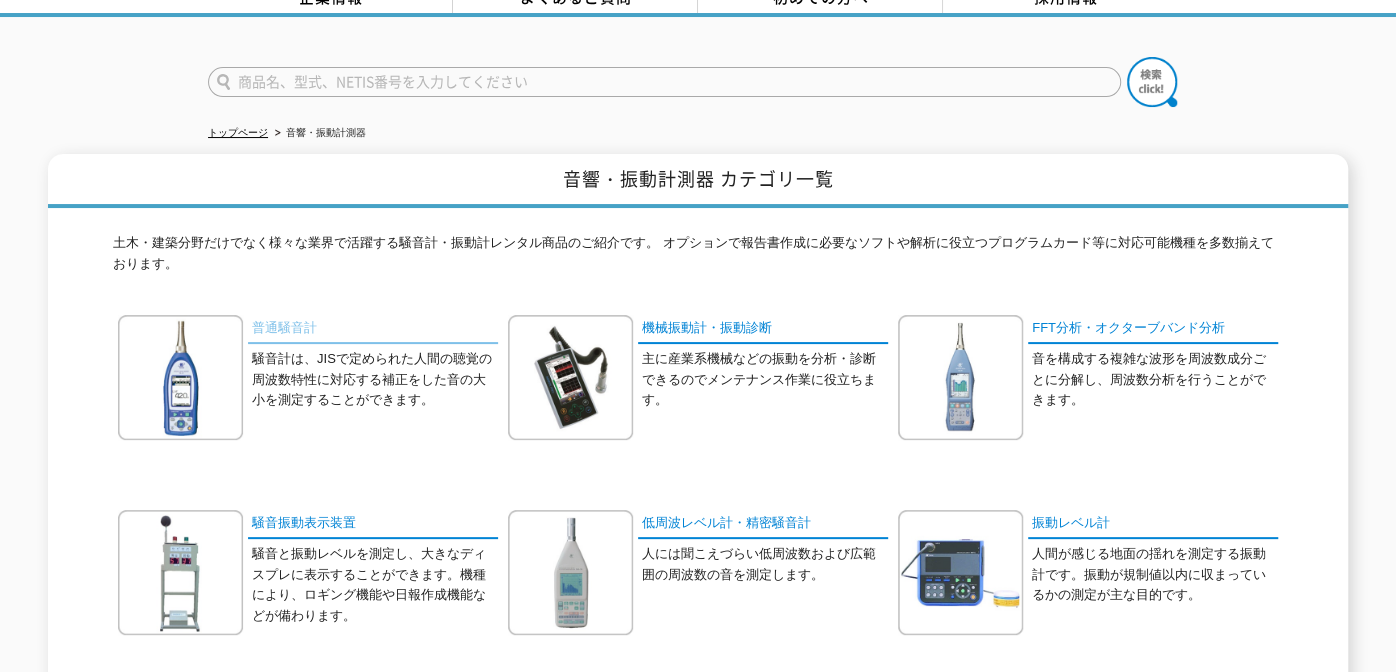 click on "普通騒音計" at bounding box center (373, 329) 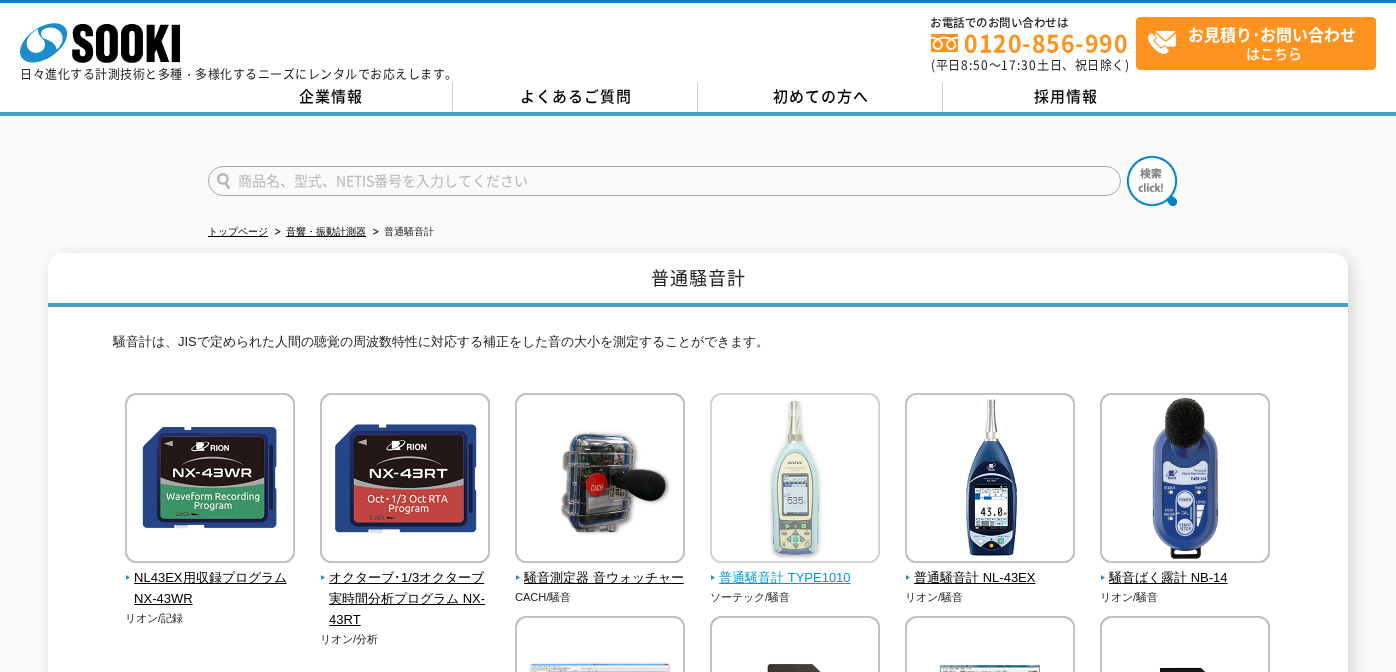 scroll, scrollTop: 0, scrollLeft: 0, axis: both 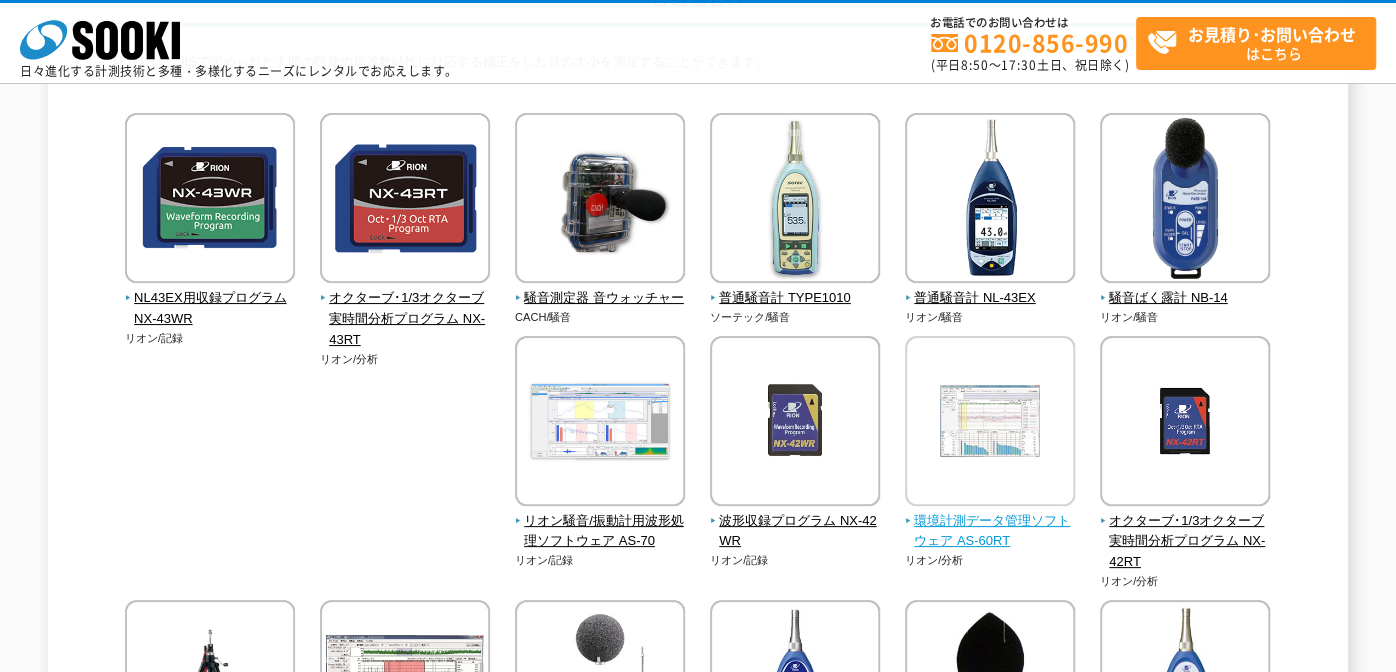 click on "環境計測データ管理ソフトウェア AS-60RT" at bounding box center [990, 532] 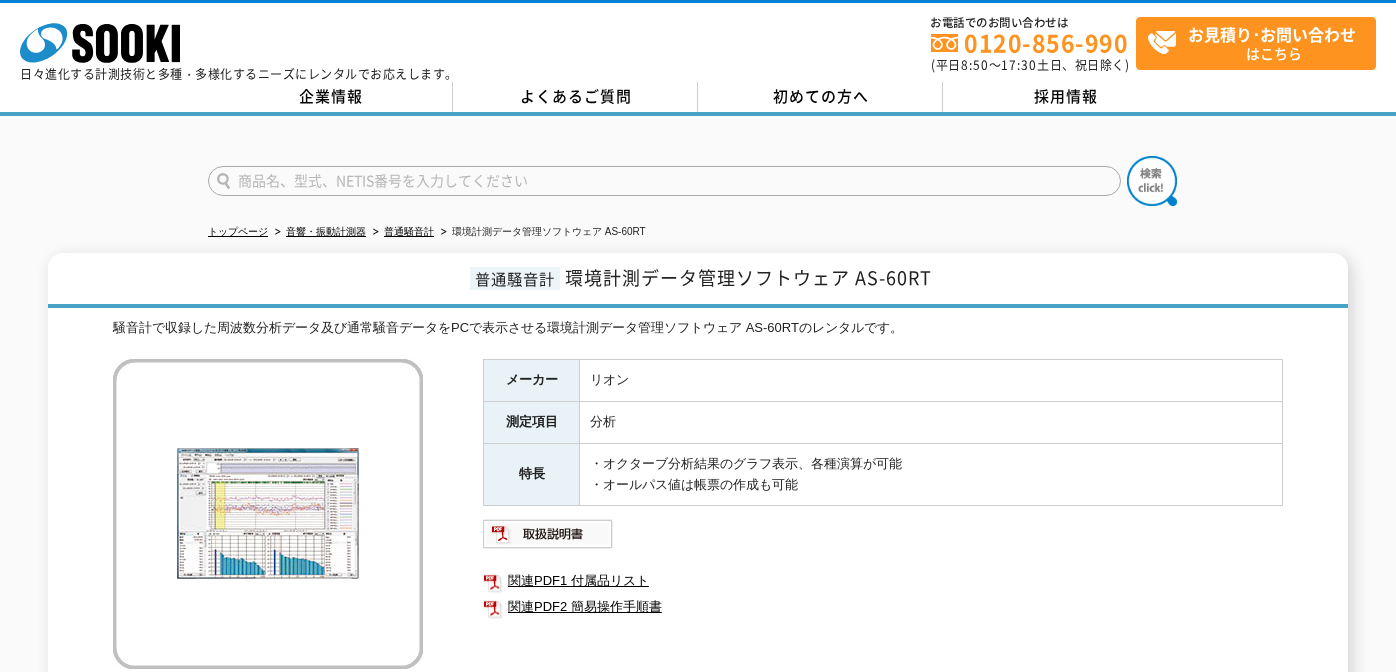 scroll, scrollTop: 0, scrollLeft: 0, axis: both 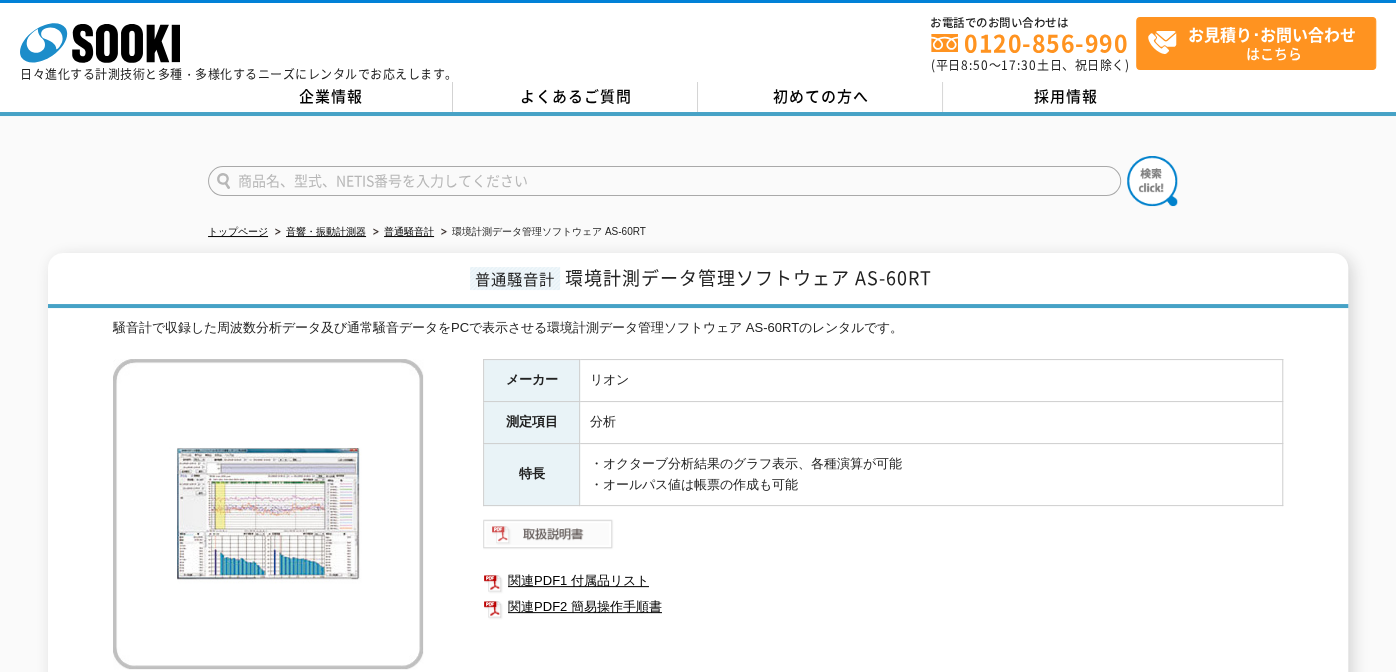 click at bounding box center (548, 534) 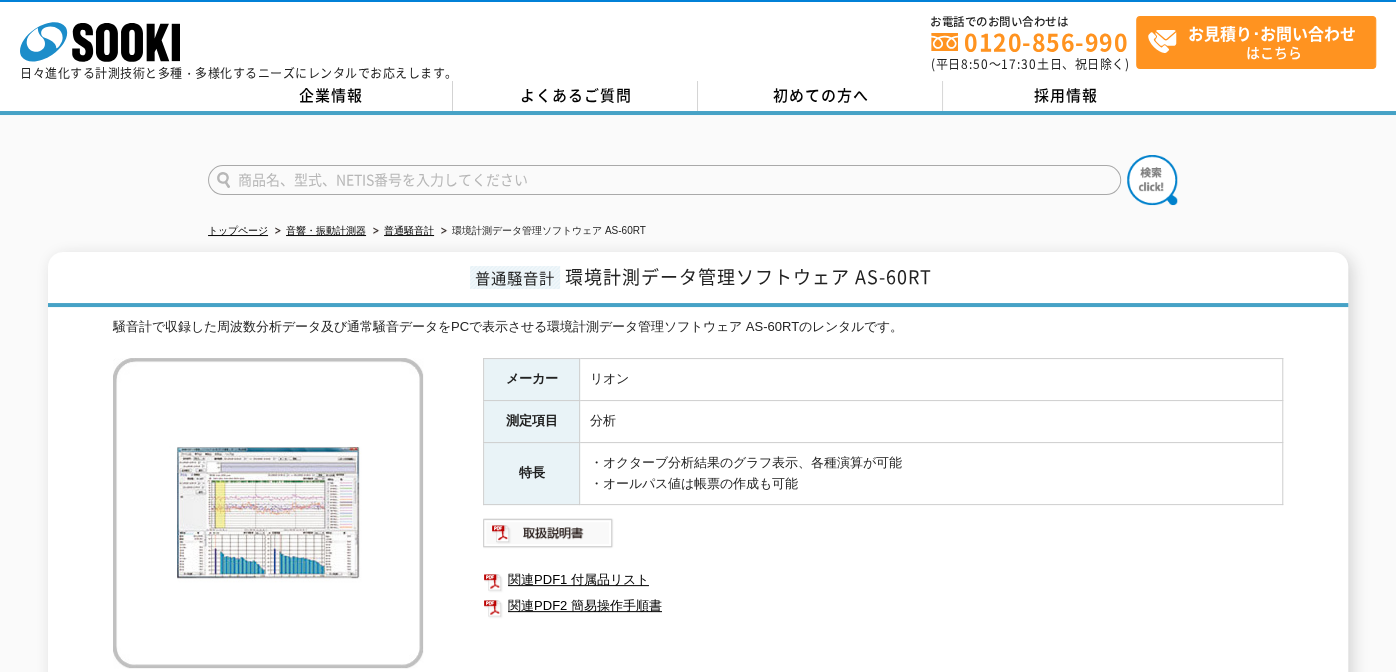 scroll, scrollTop: 0, scrollLeft: 0, axis: both 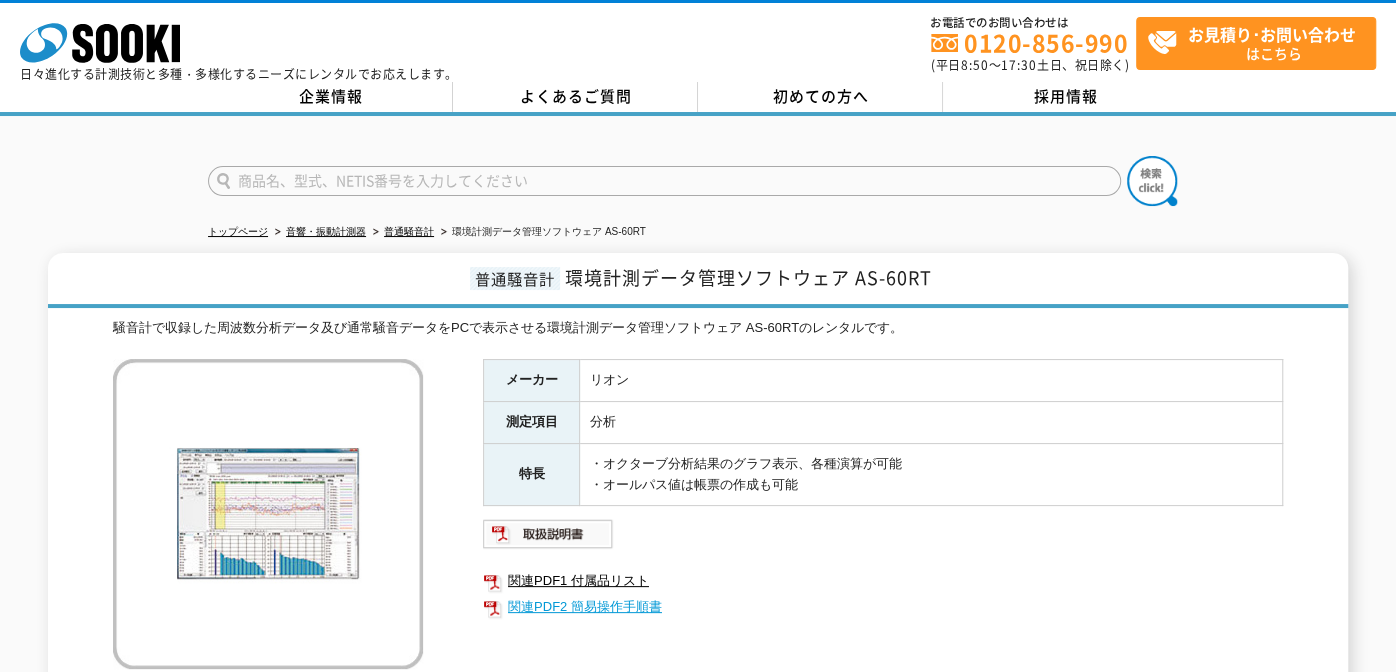 click on "関連PDF2 簡易操作手順書" at bounding box center (883, 607) 